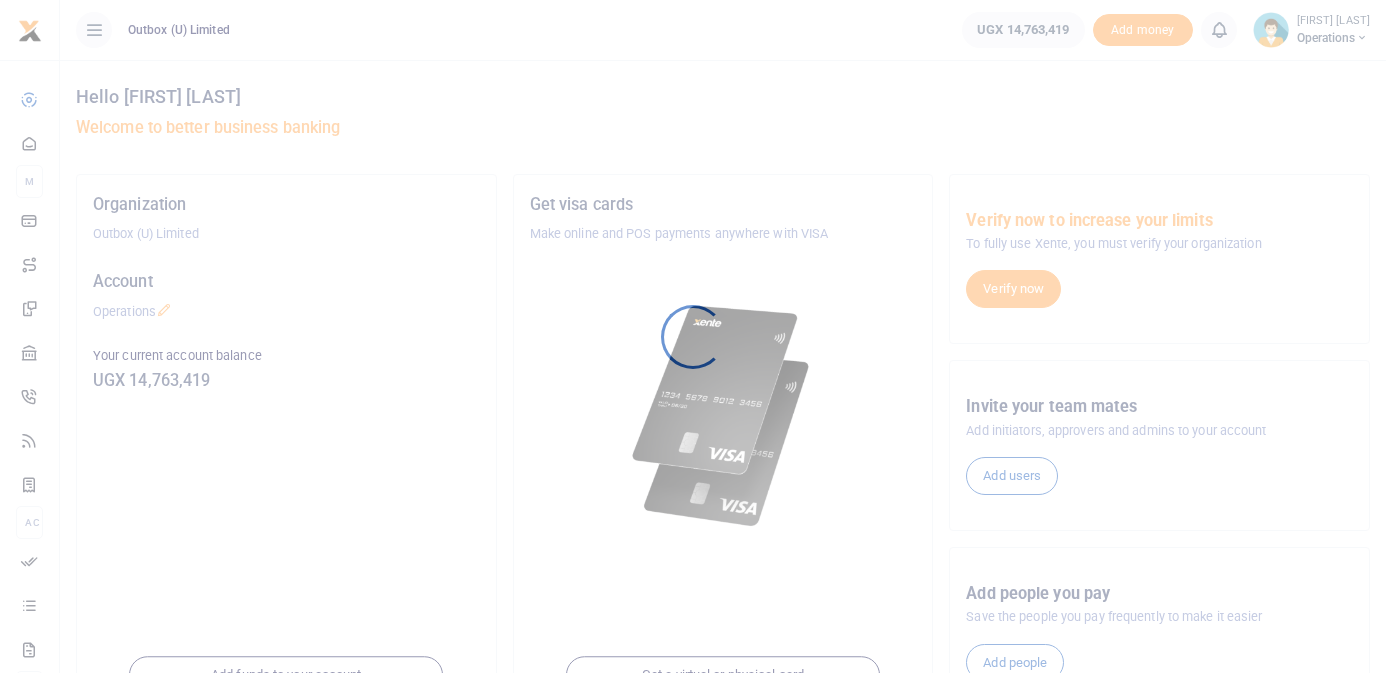 scroll, scrollTop: 0, scrollLeft: 0, axis: both 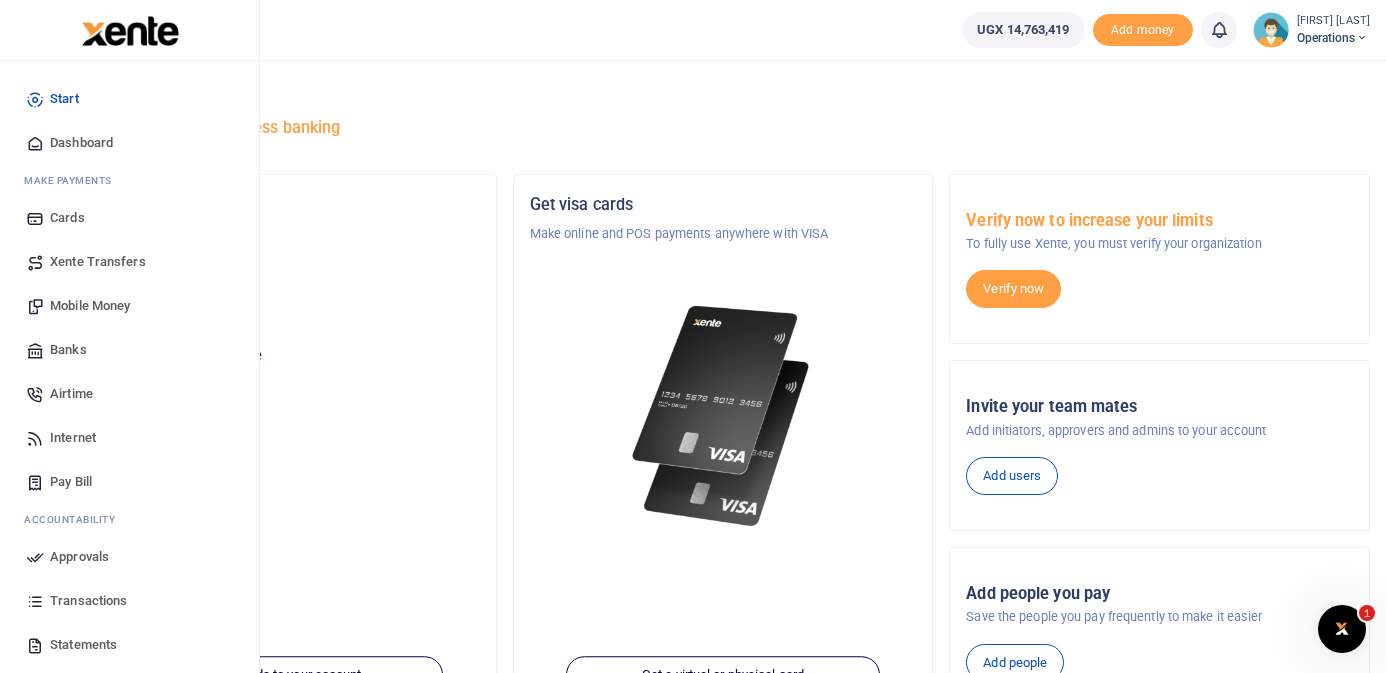 click on "Mobile Money" at bounding box center [90, 306] 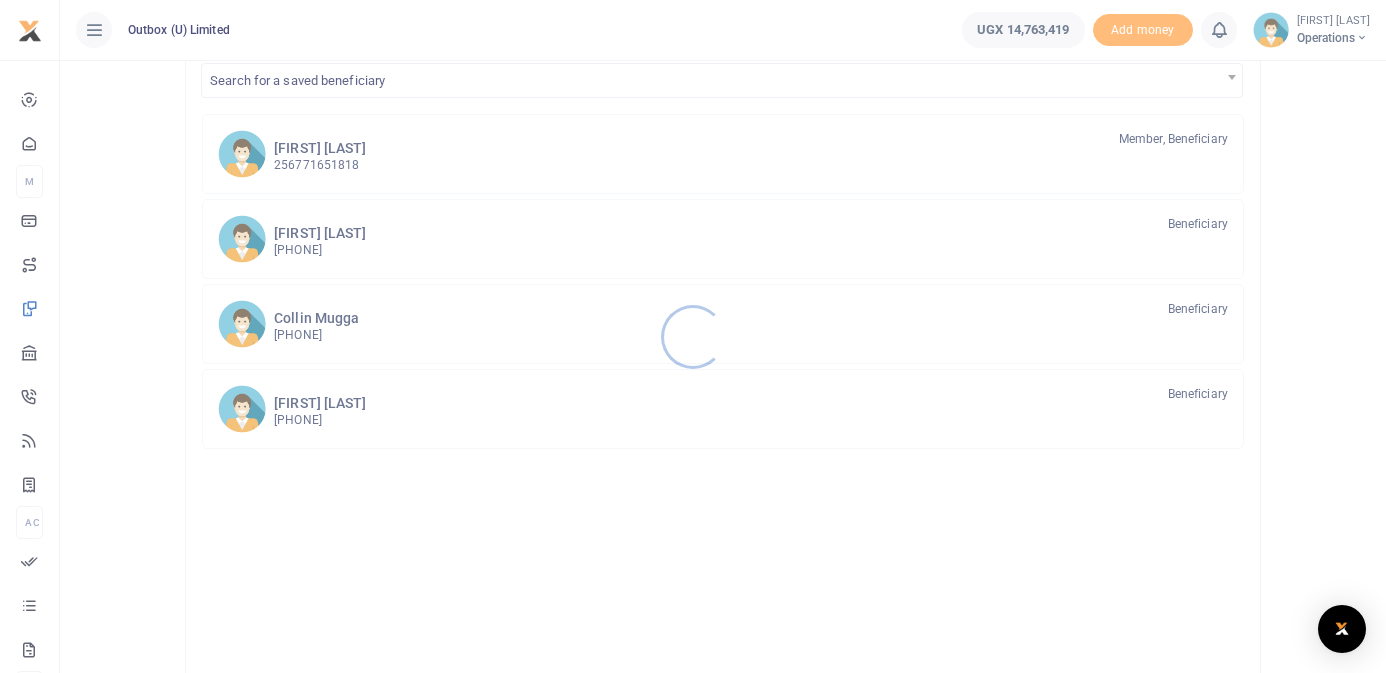 scroll, scrollTop: 190, scrollLeft: 0, axis: vertical 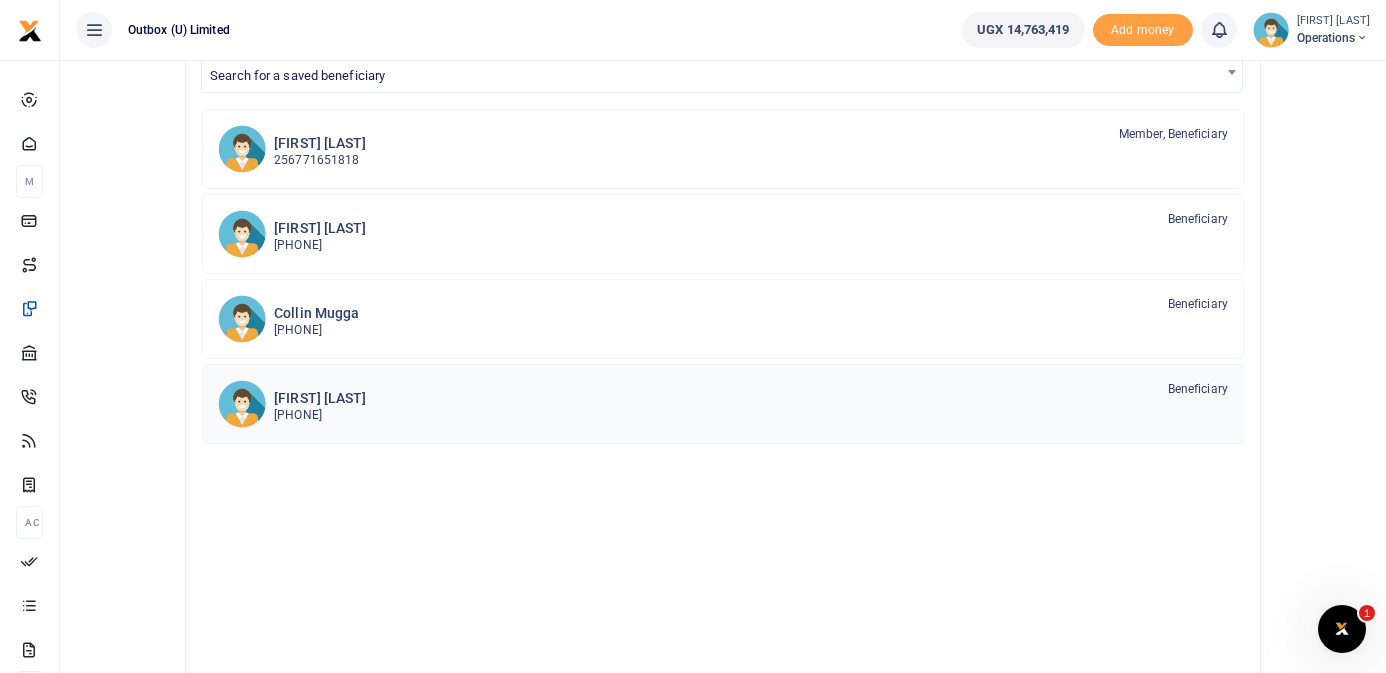 click on "256757757752" at bounding box center (320, 415) 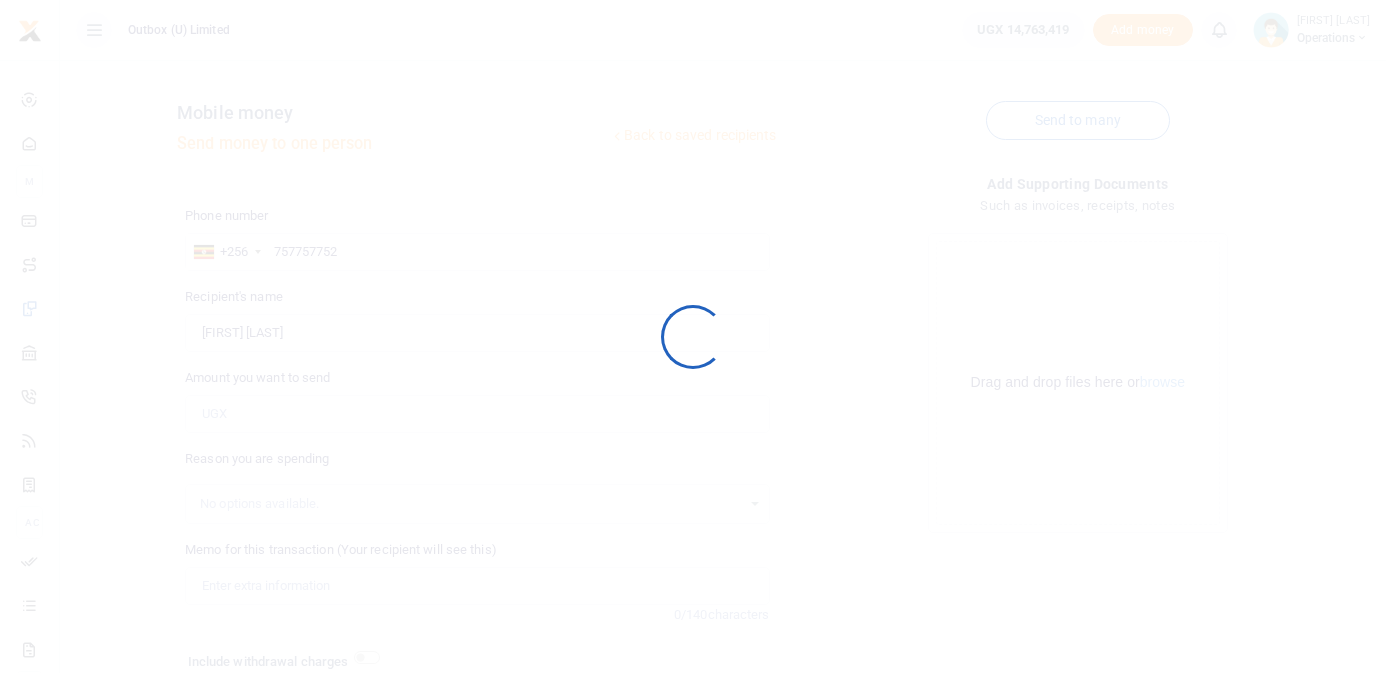 scroll, scrollTop: 0, scrollLeft: 0, axis: both 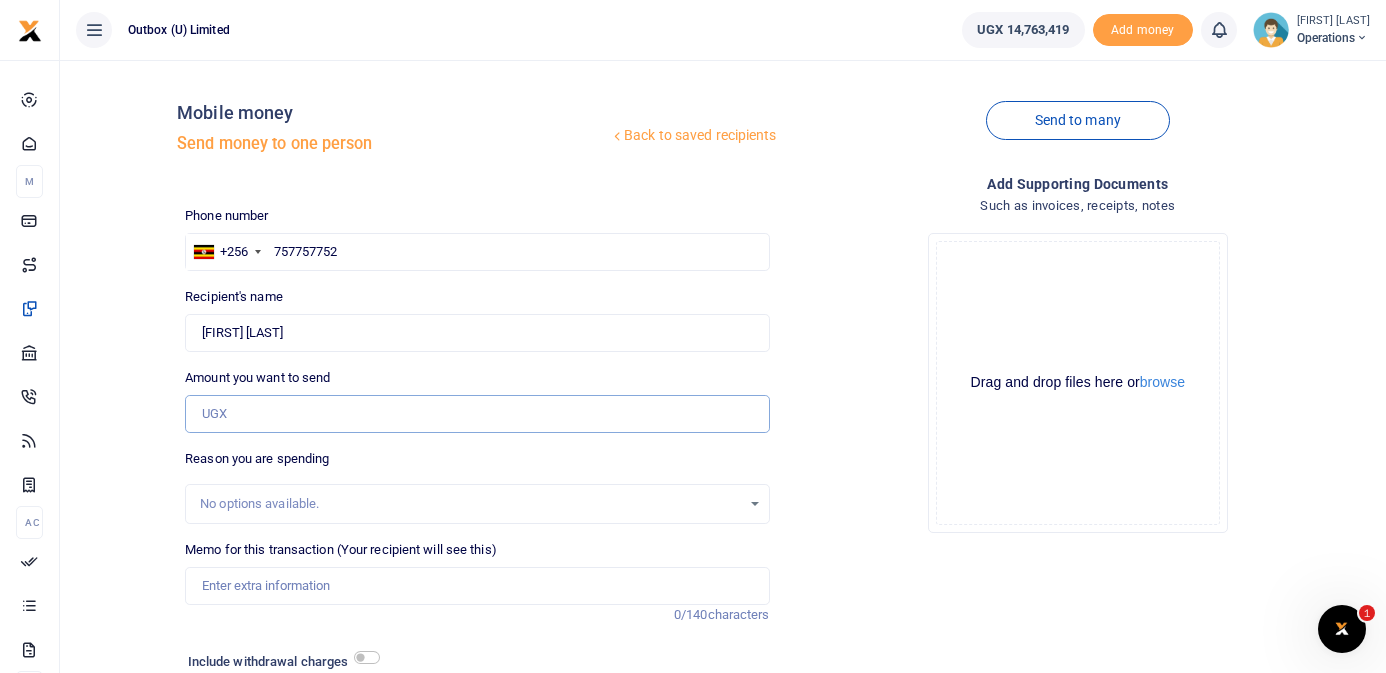 click on "Amount you want to send" at bounding box center (477, 414) 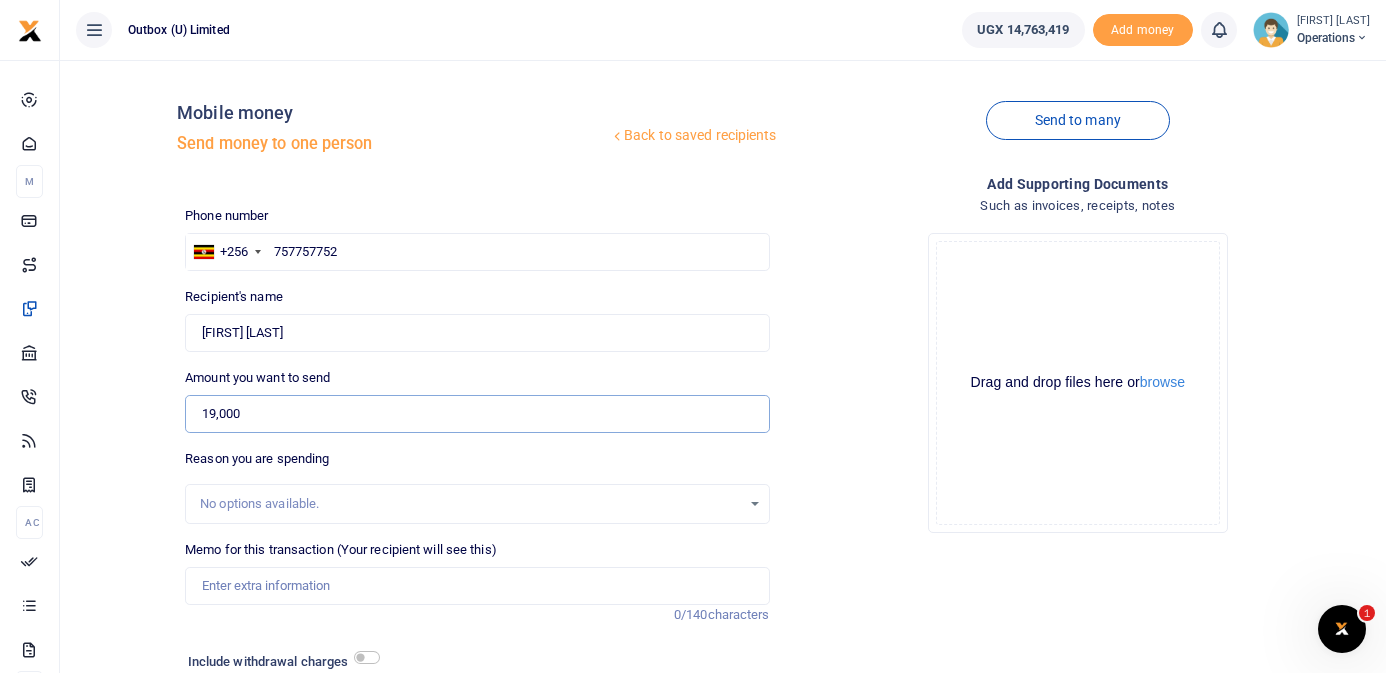 type on "19,000" 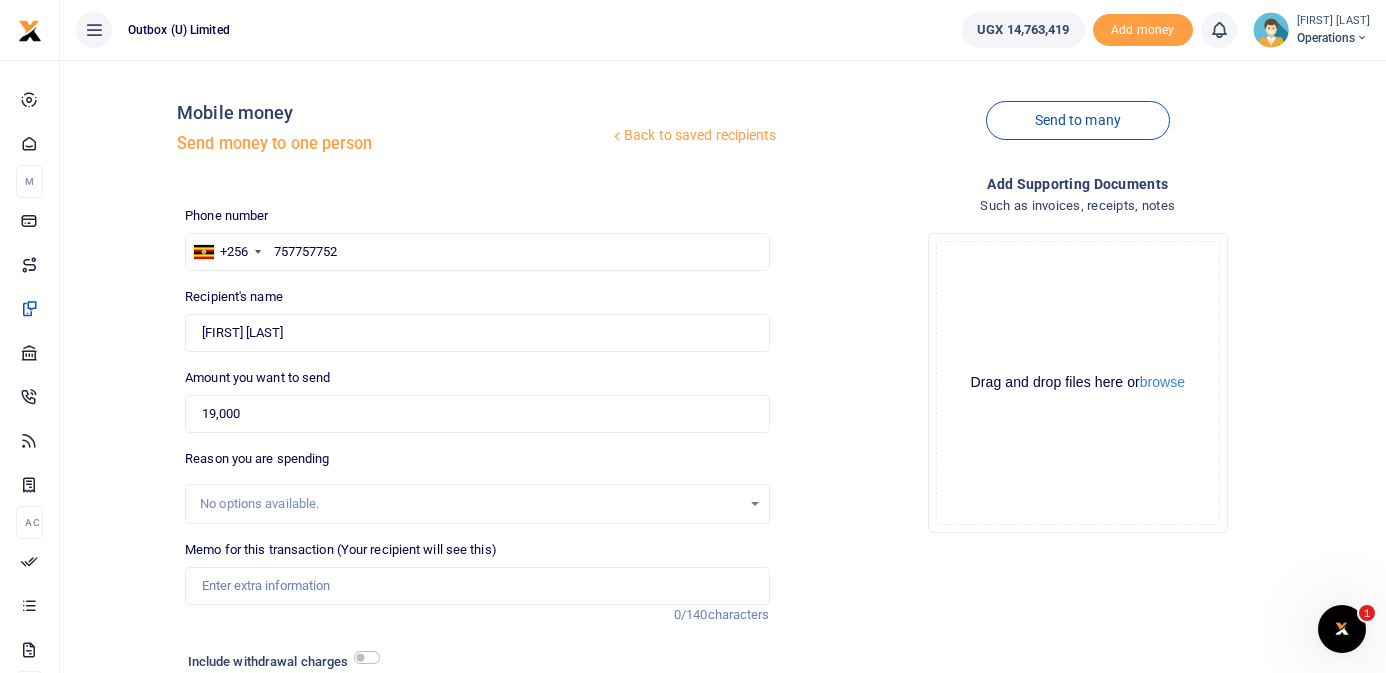 click on "Back to saved recipients
Mobile money
Send money to one person
Send to many
Phone number
+256 Uganda +256 757757752
Phone is required.
Thomas Kawoya" at bounding box center (723, 418) 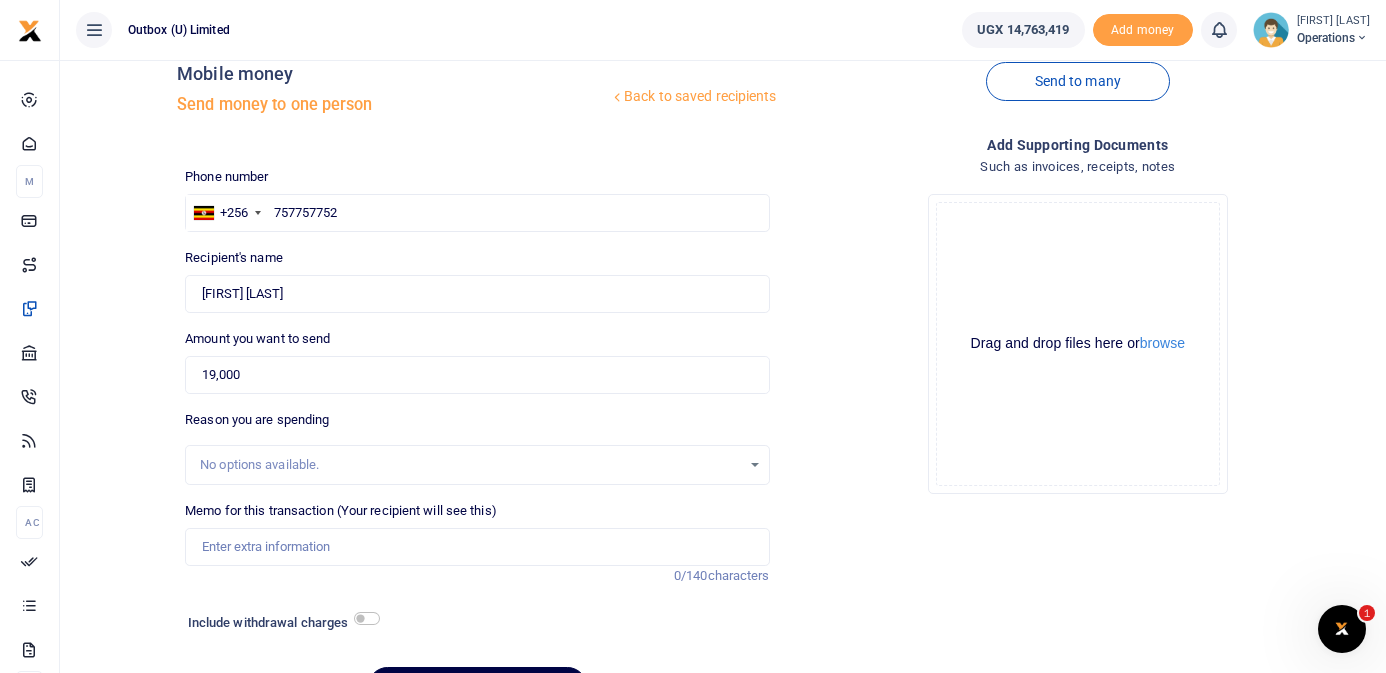 scroll, scrollTop: 62, scrollLeft: 0, axis: vertical 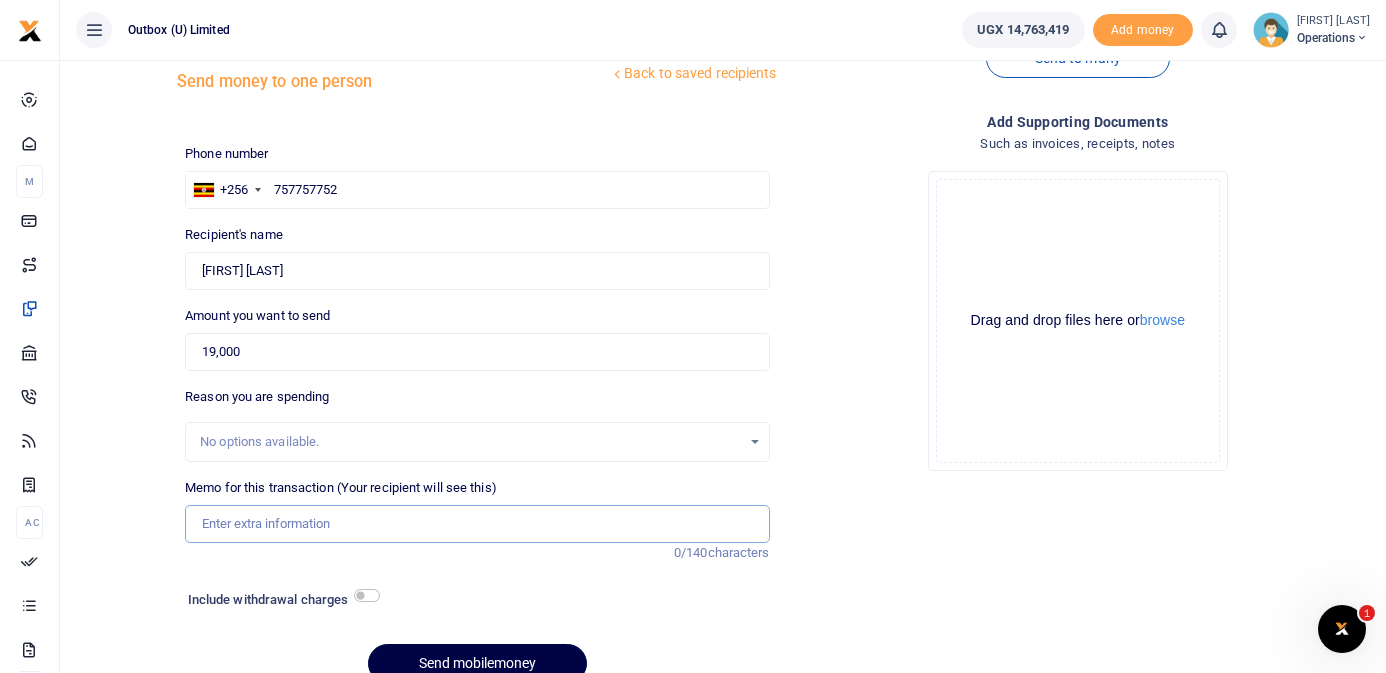 click on "Memo for this transaction (Your recipient will see this)" at bounding box center (477, 524) 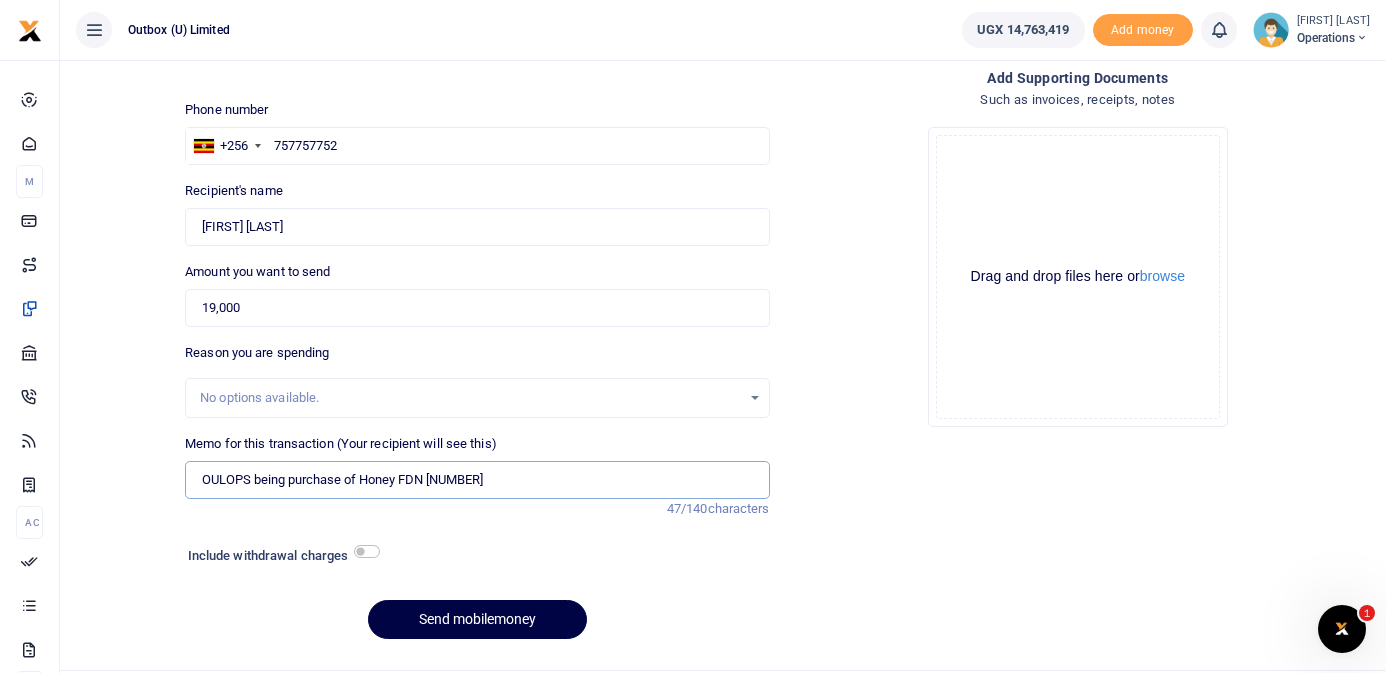 scroll, scrollTop: 121, scrollLeft: 0, axis: vertical 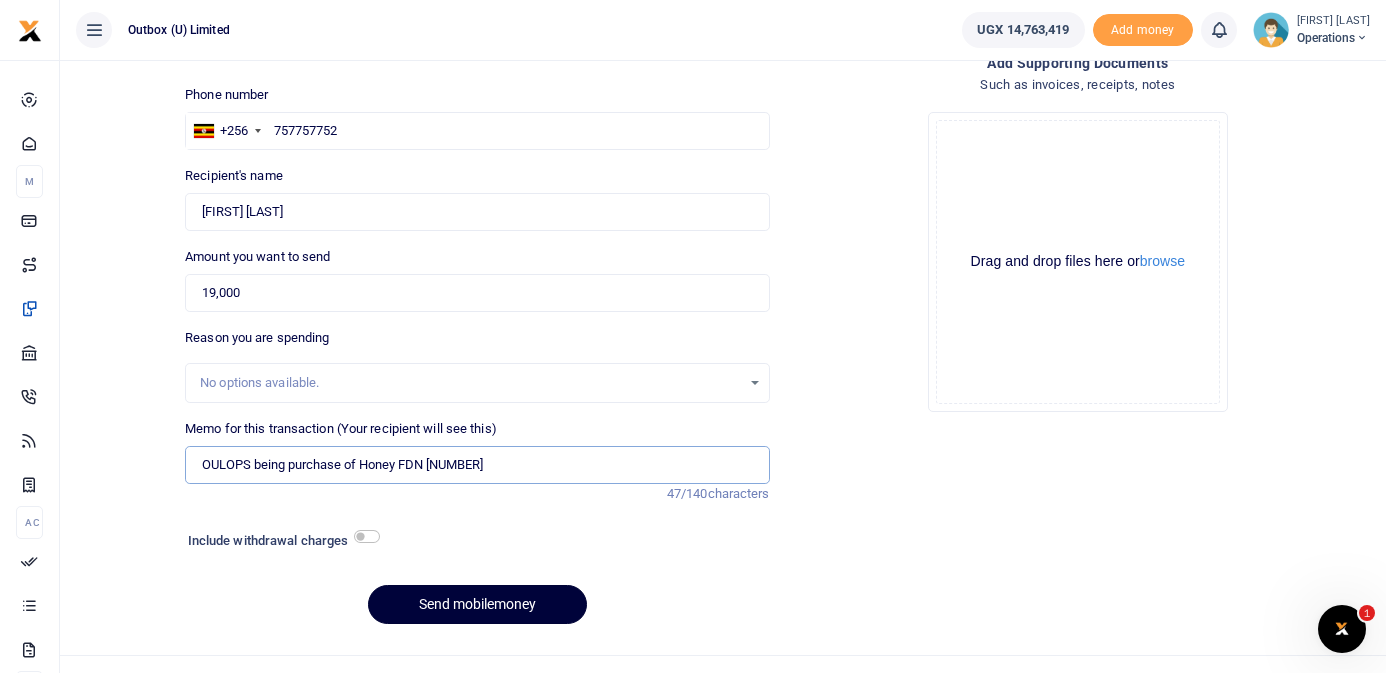 type on "OULOPS being purchase of Honey FDN 125258910427" 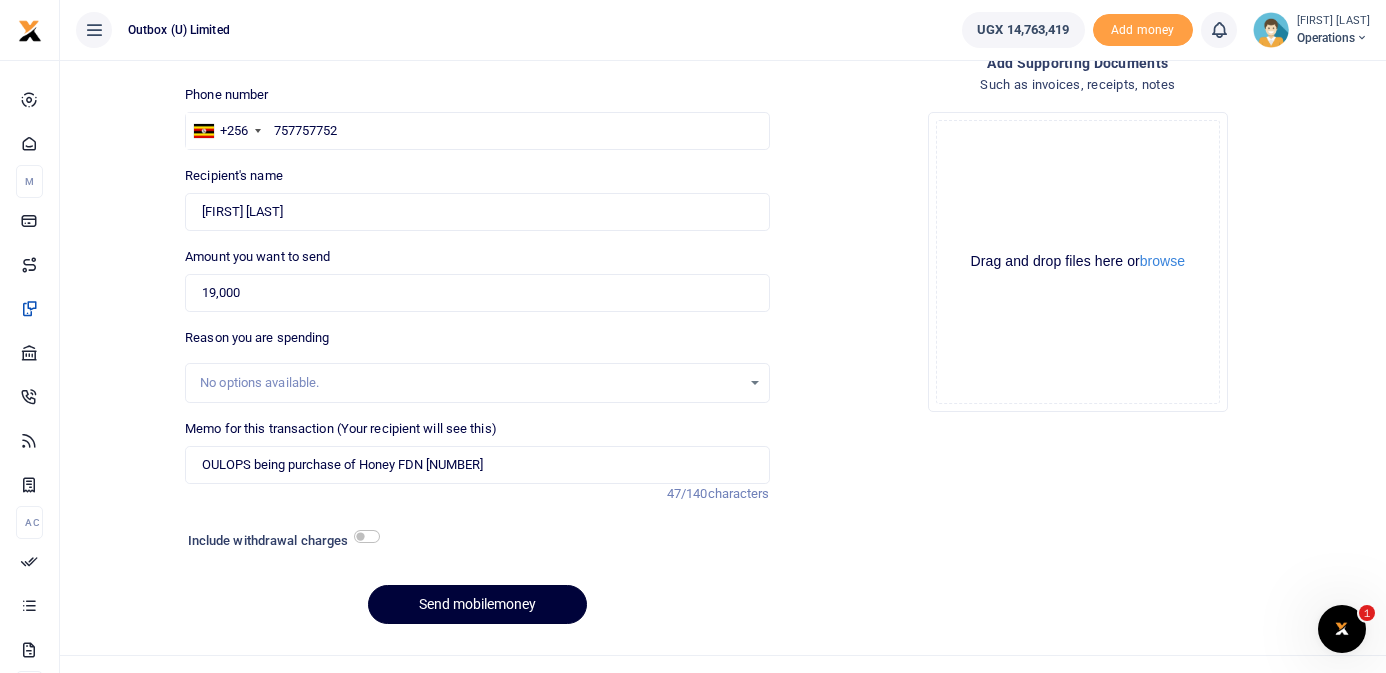 click on "Send mobilemoney" at bounding box center (477, 604) 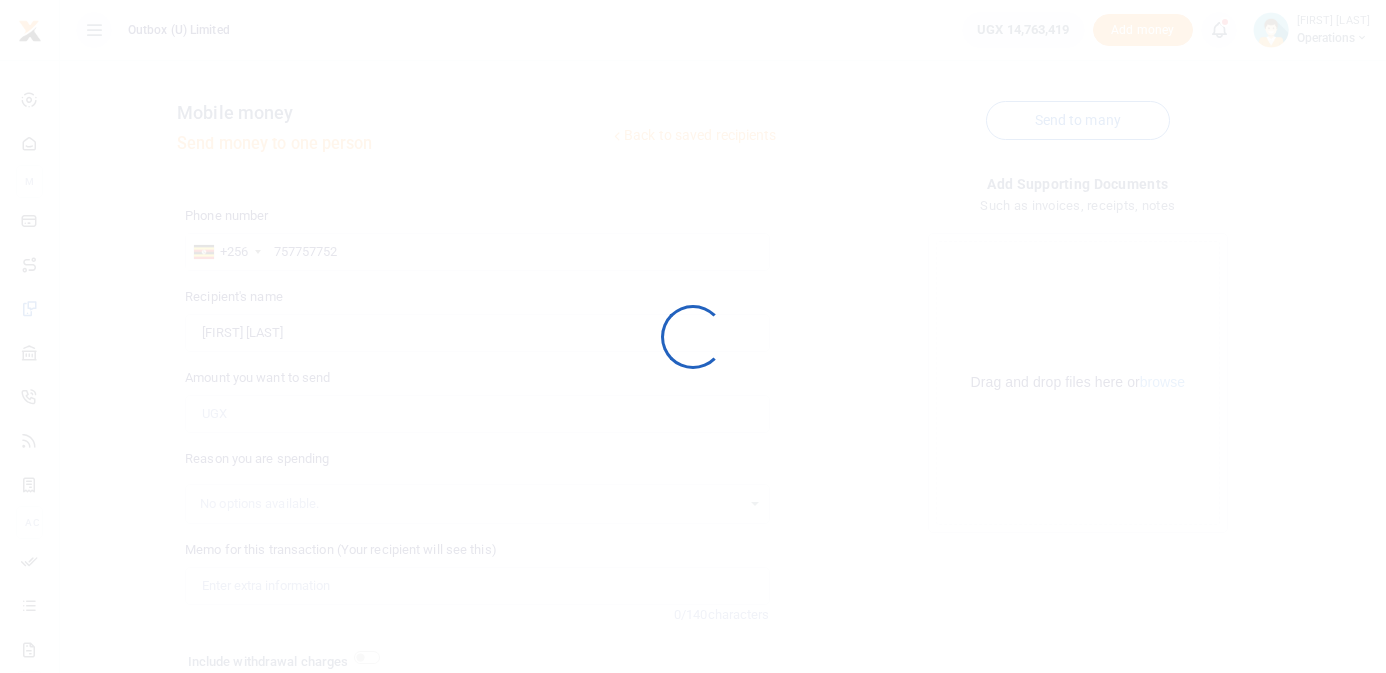 scroll, scrollTop: 121, scrollLeft: 0, axis: vertical 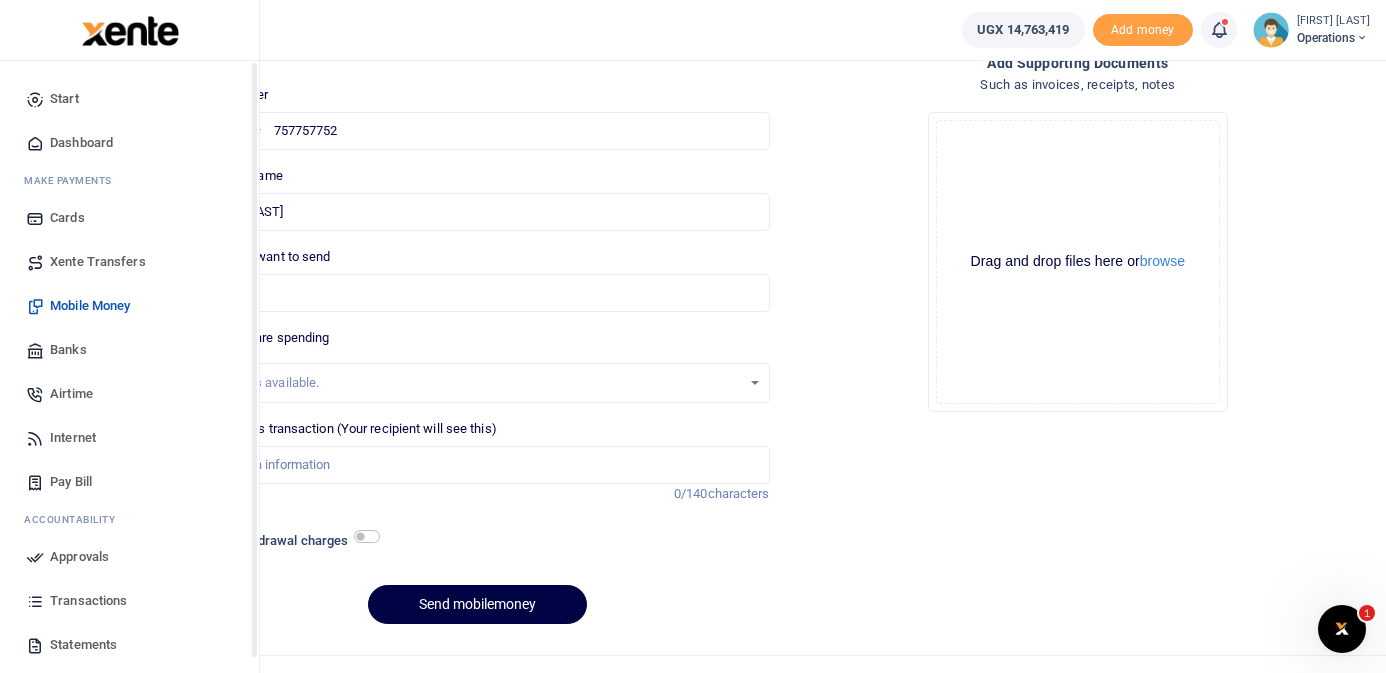 click on "Dashboard" at bounding box center (81, 143) 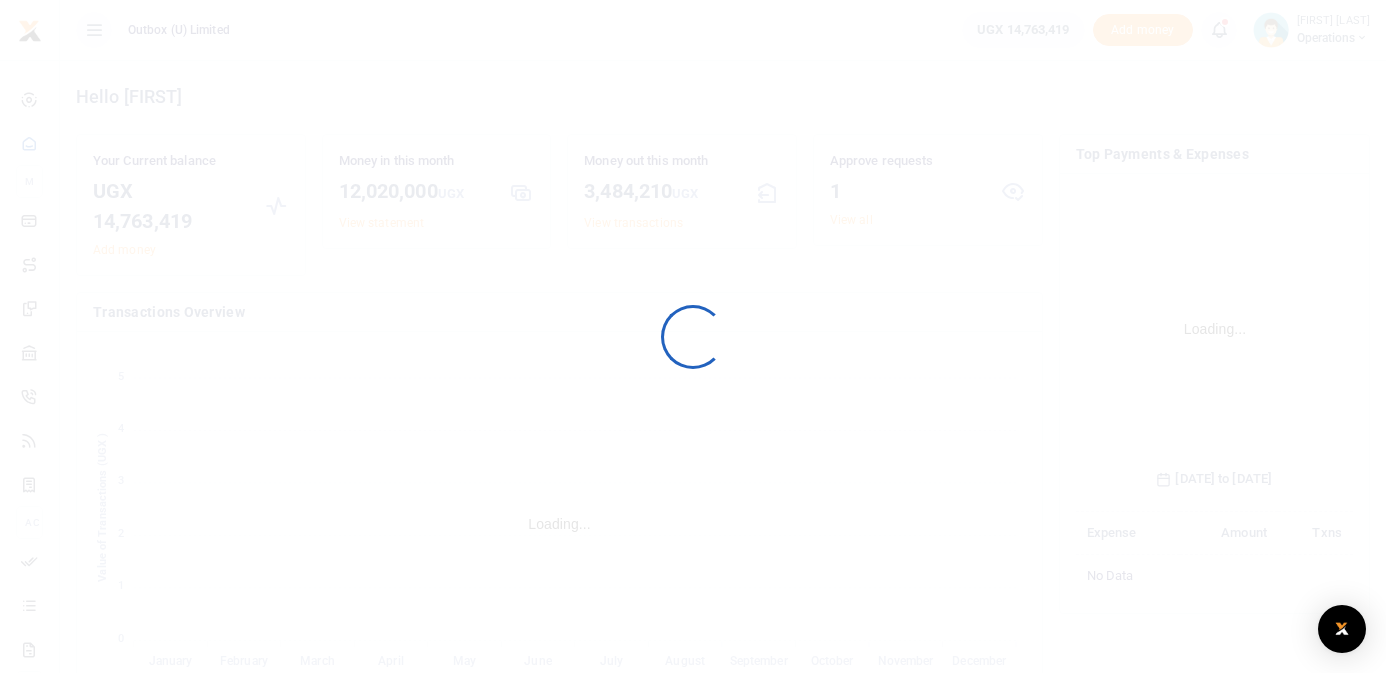 scroll, scrollTop: 0, scrollLeft: 0, axis: both 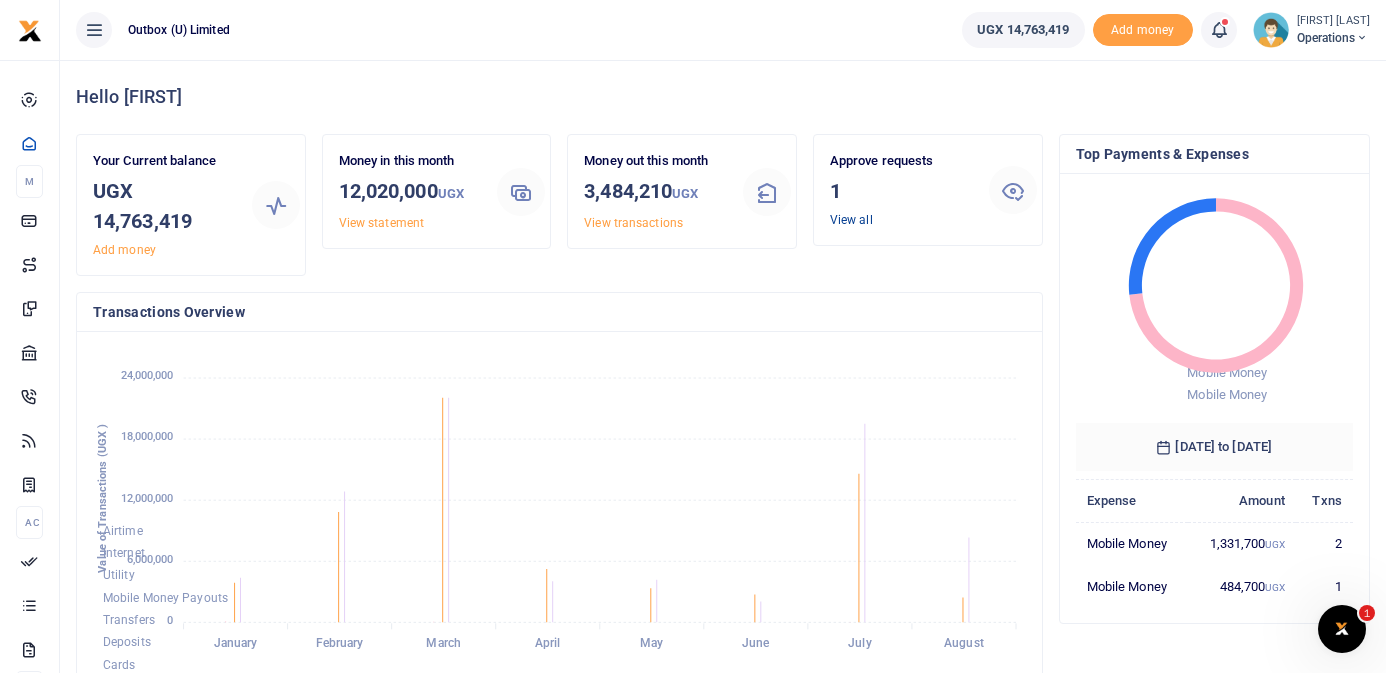 click on "View all" at bounding box center (851, 220) 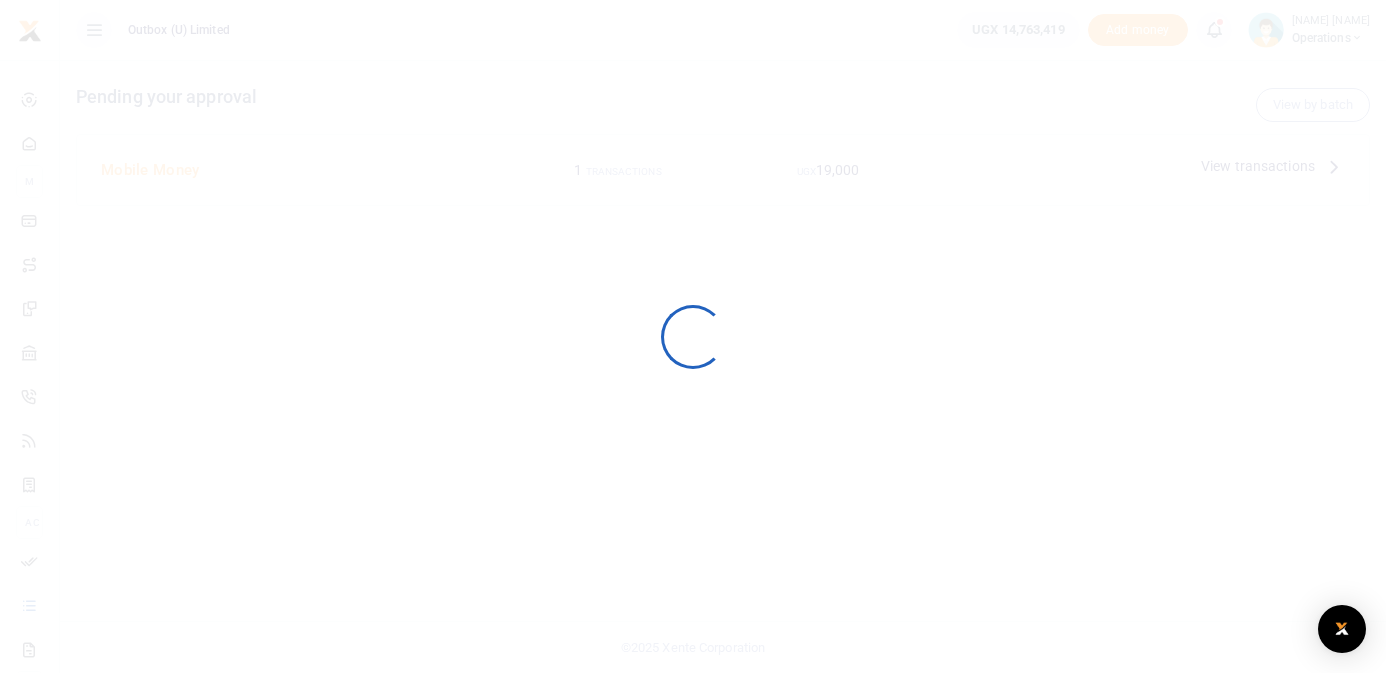scroll, scrollTop: 0, scrollLeft: 0, axis: both 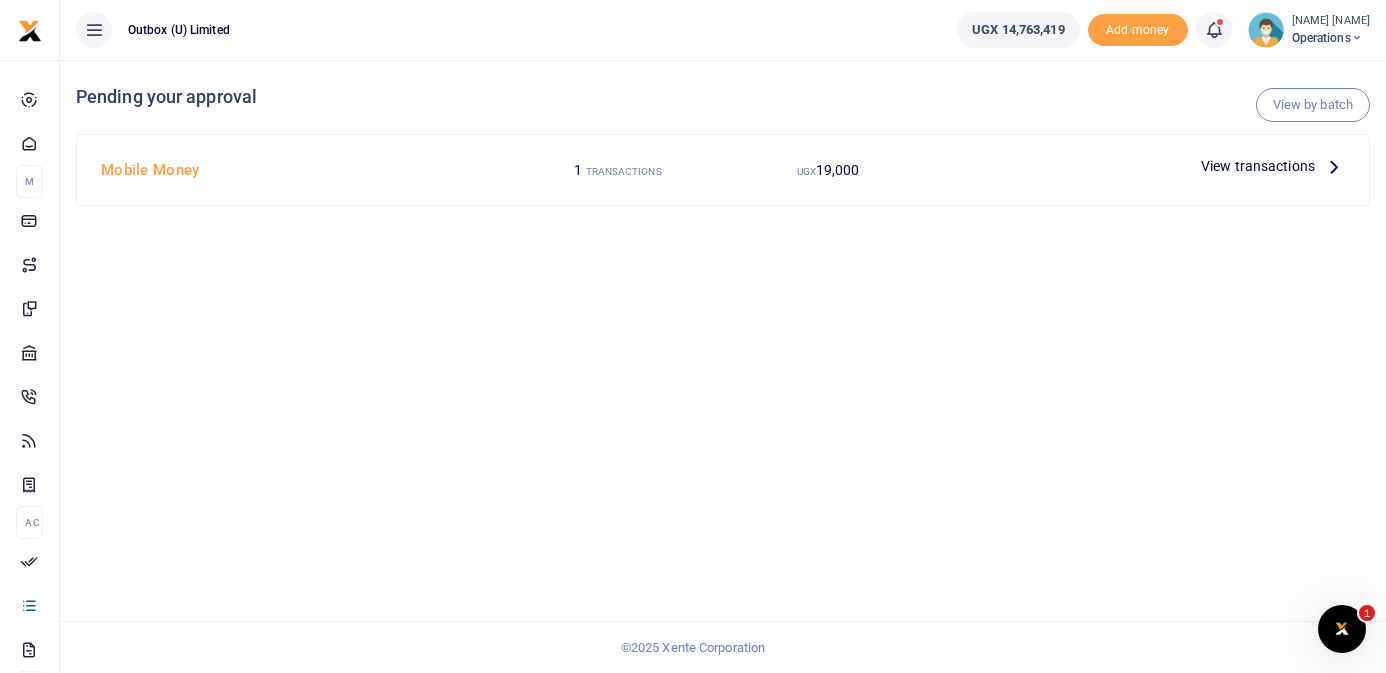 click at bounding box center (1334, 166) 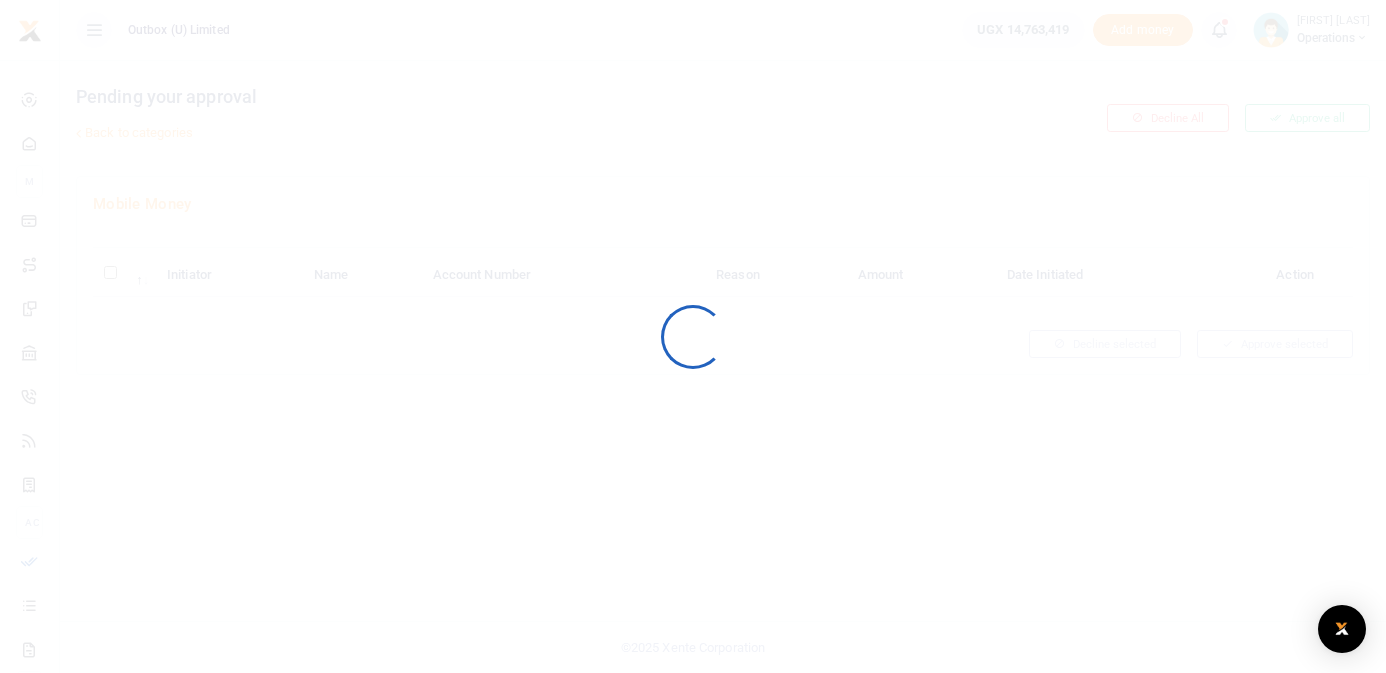 scroll, scrollTop: 0, scrollLeft: 0, axis: both 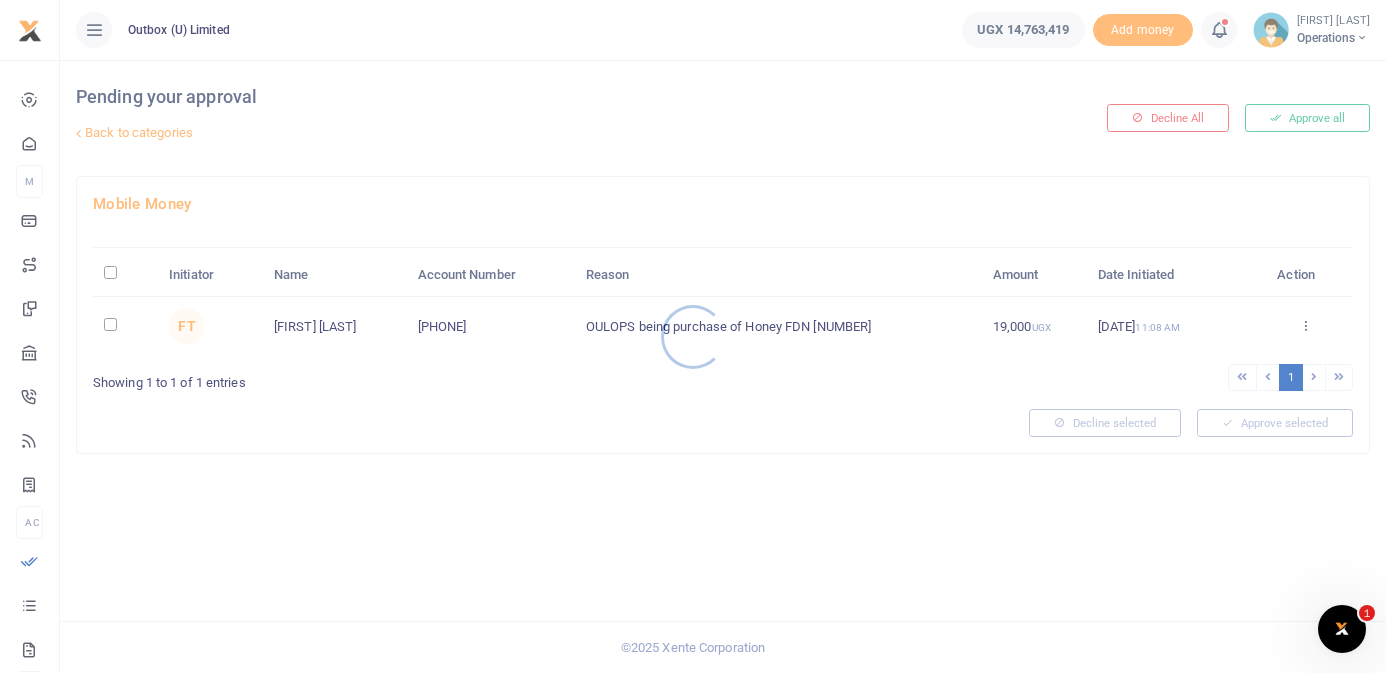 click at bounding box center (693, 336) 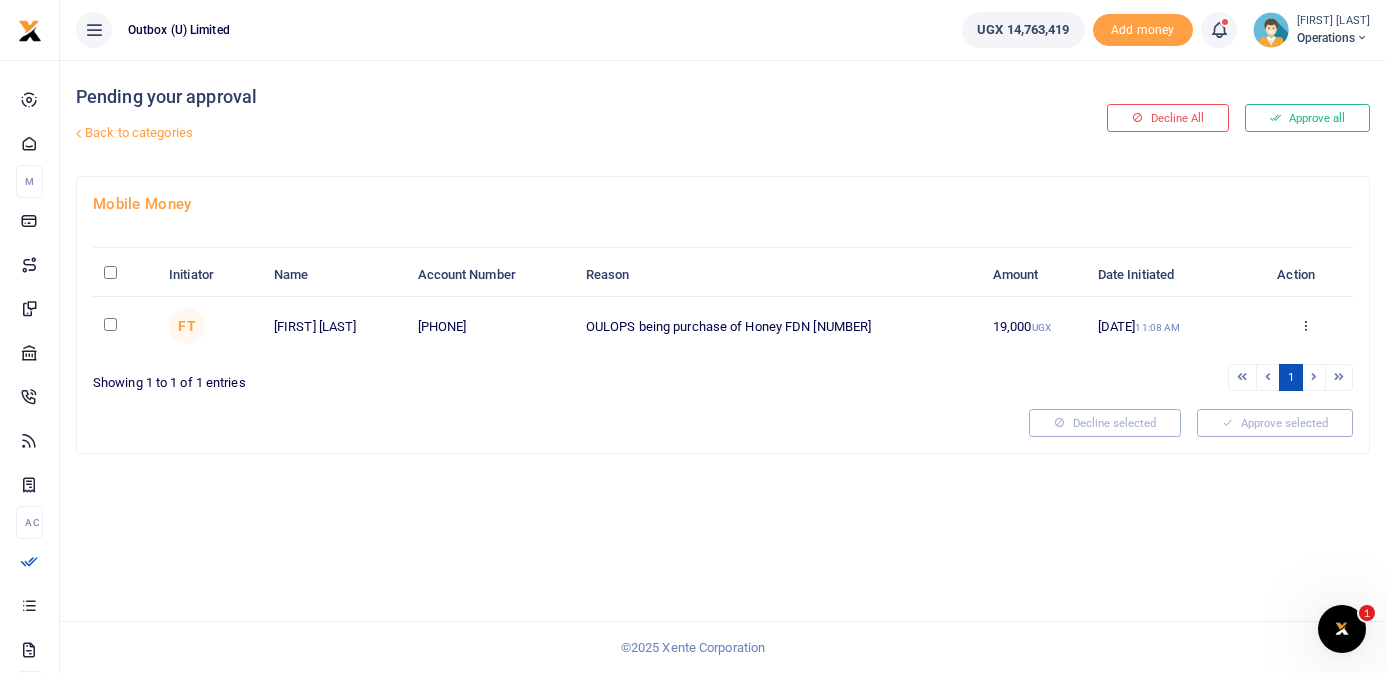 click at bounding box center [1305, 325] 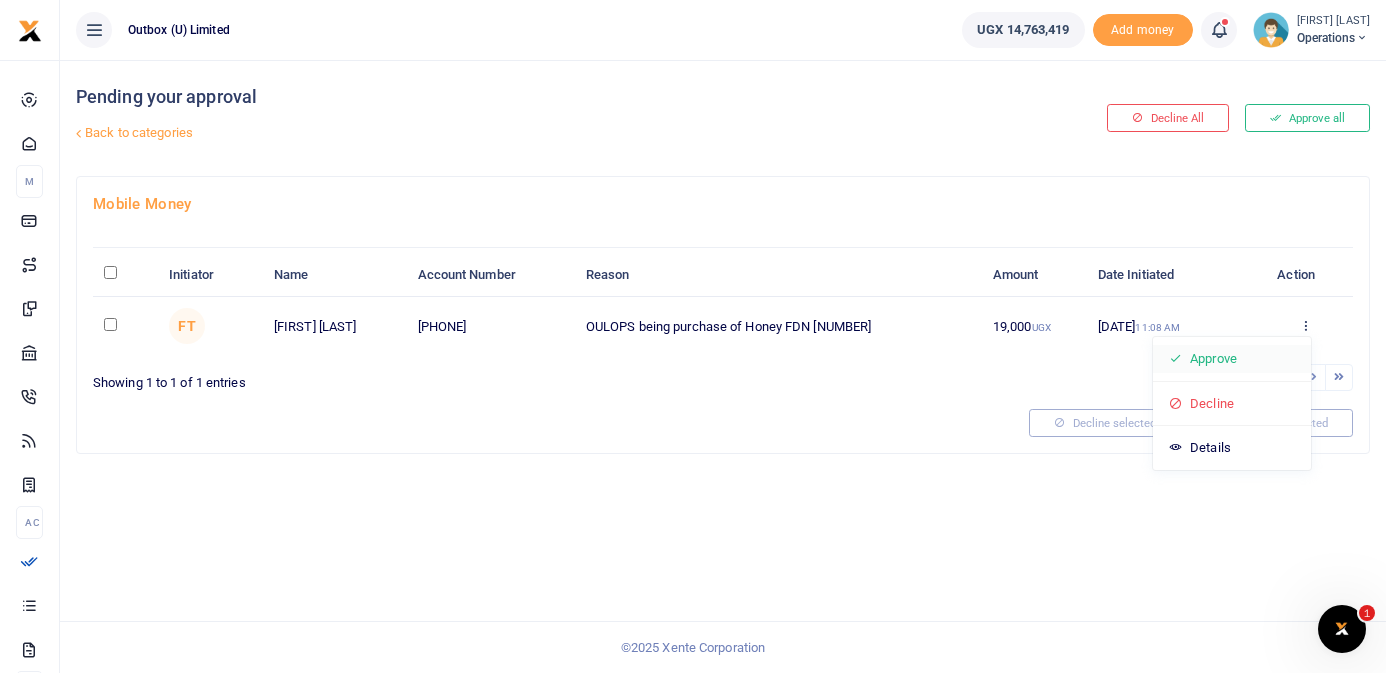 click on "Approve" at bounding box center [1232, 359] 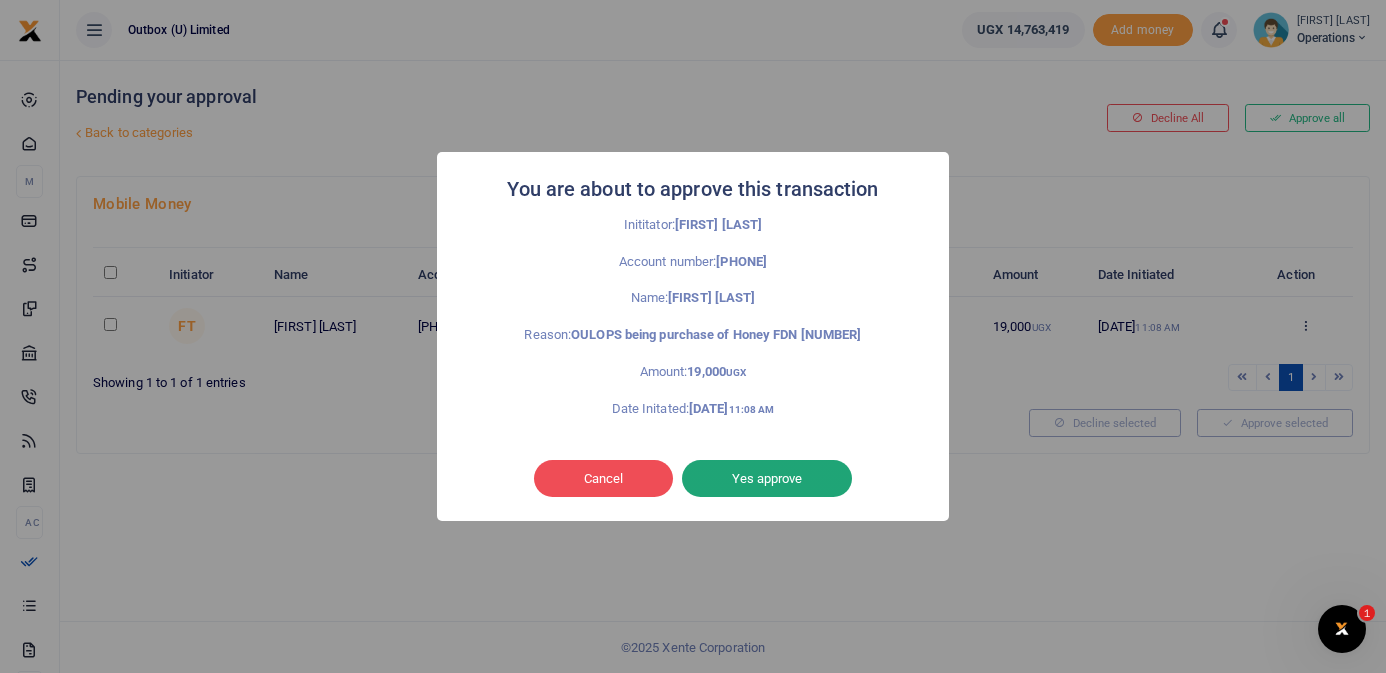 click on "Yes approve" at bounding box center (767, 479) 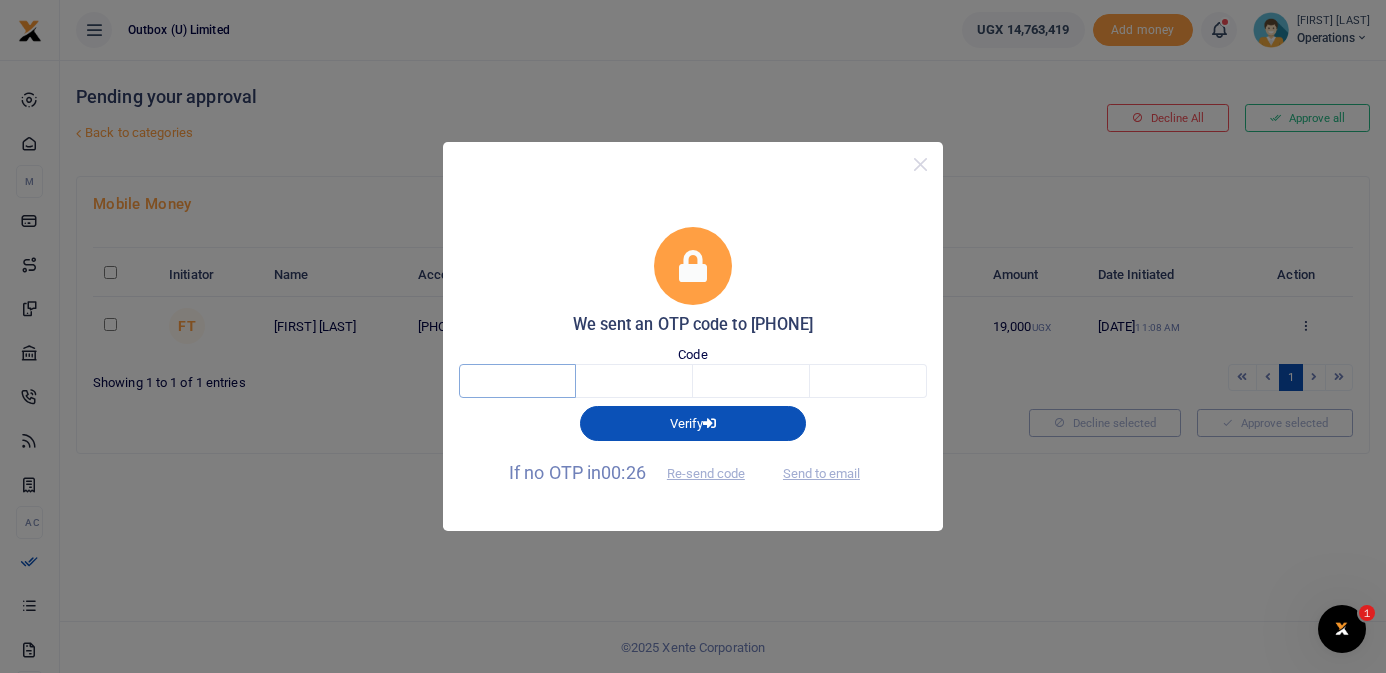 click at bounding box center (517, 381) 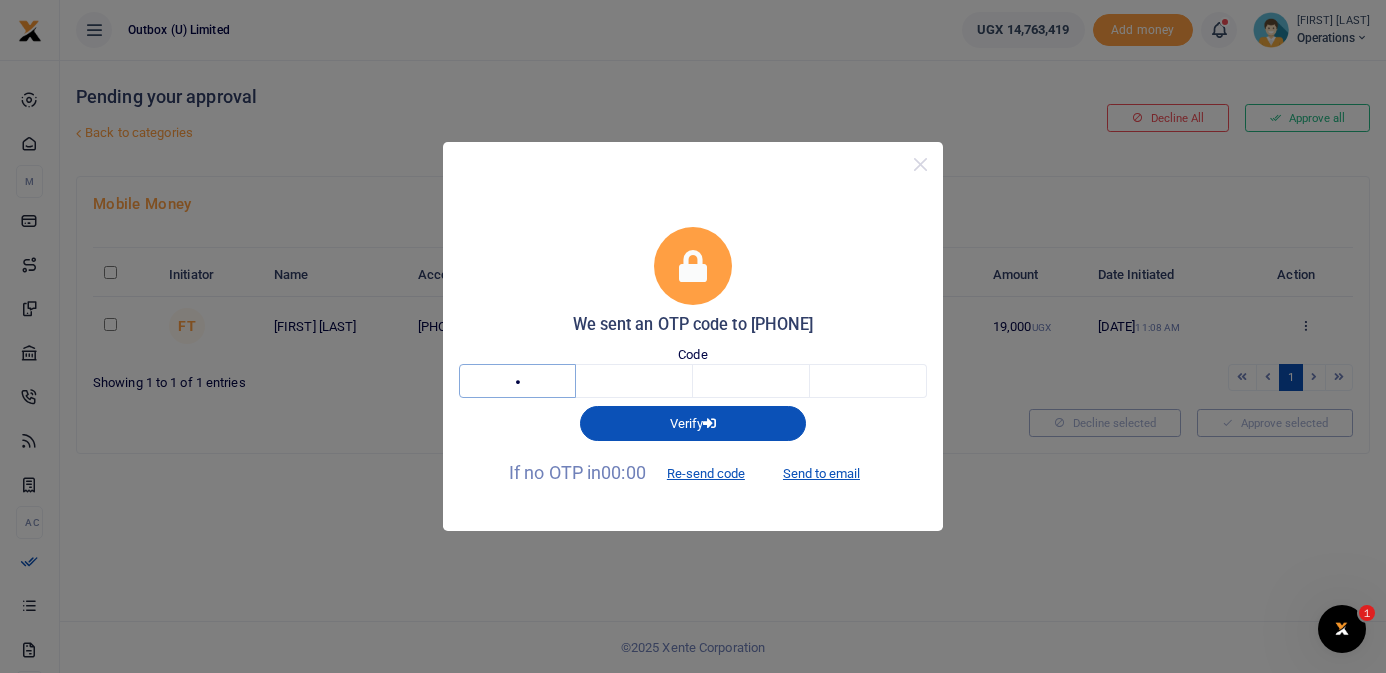 type on "5" 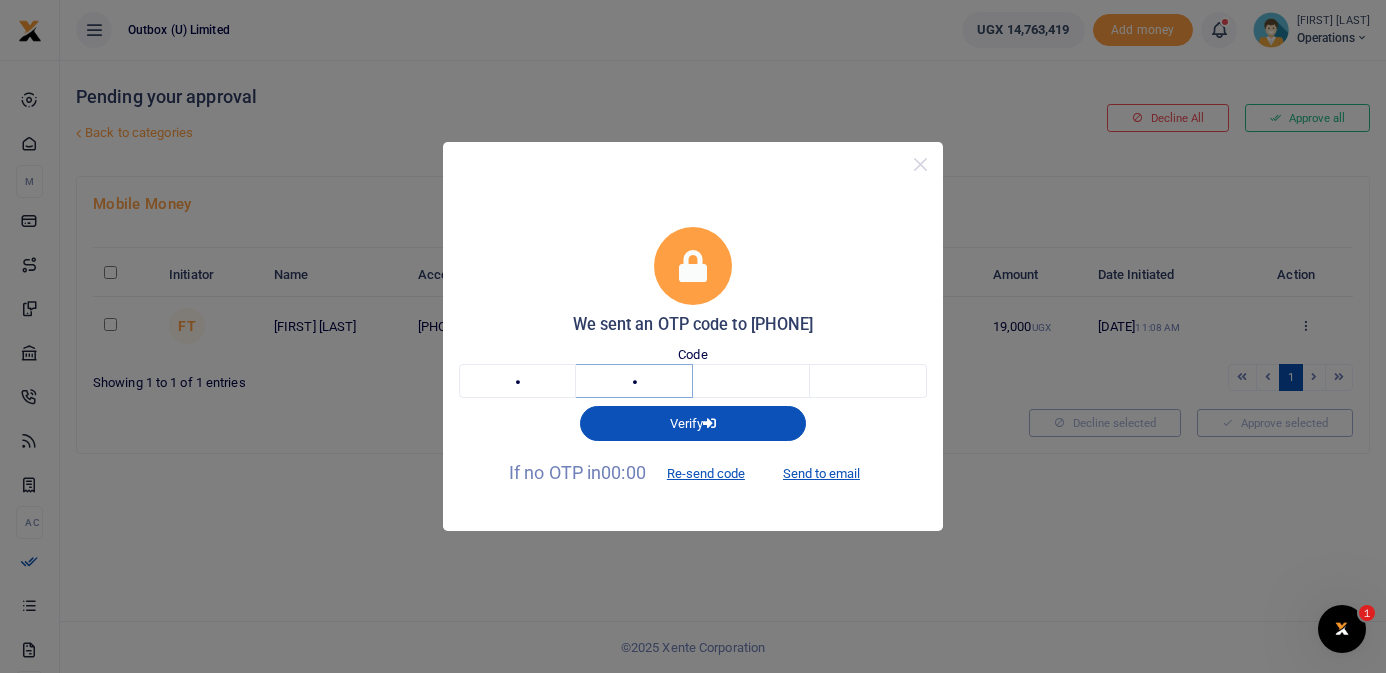 type on "8" 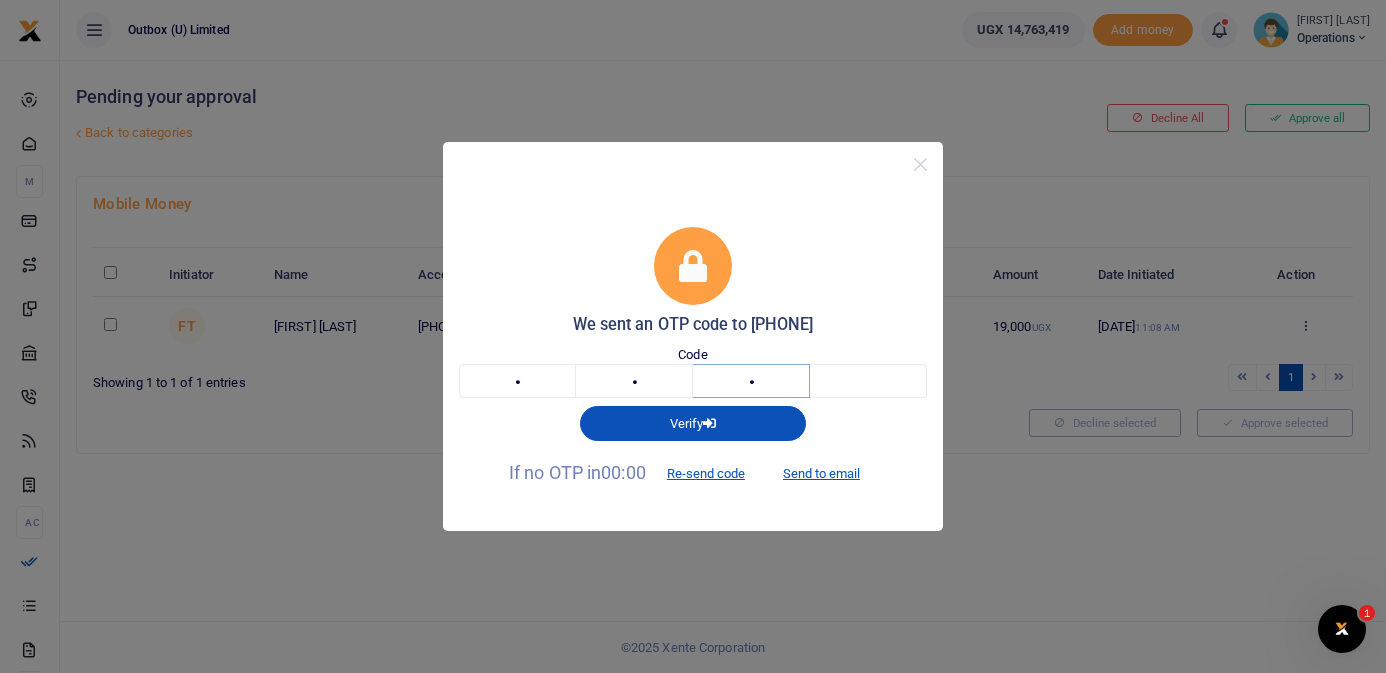 type on "1" 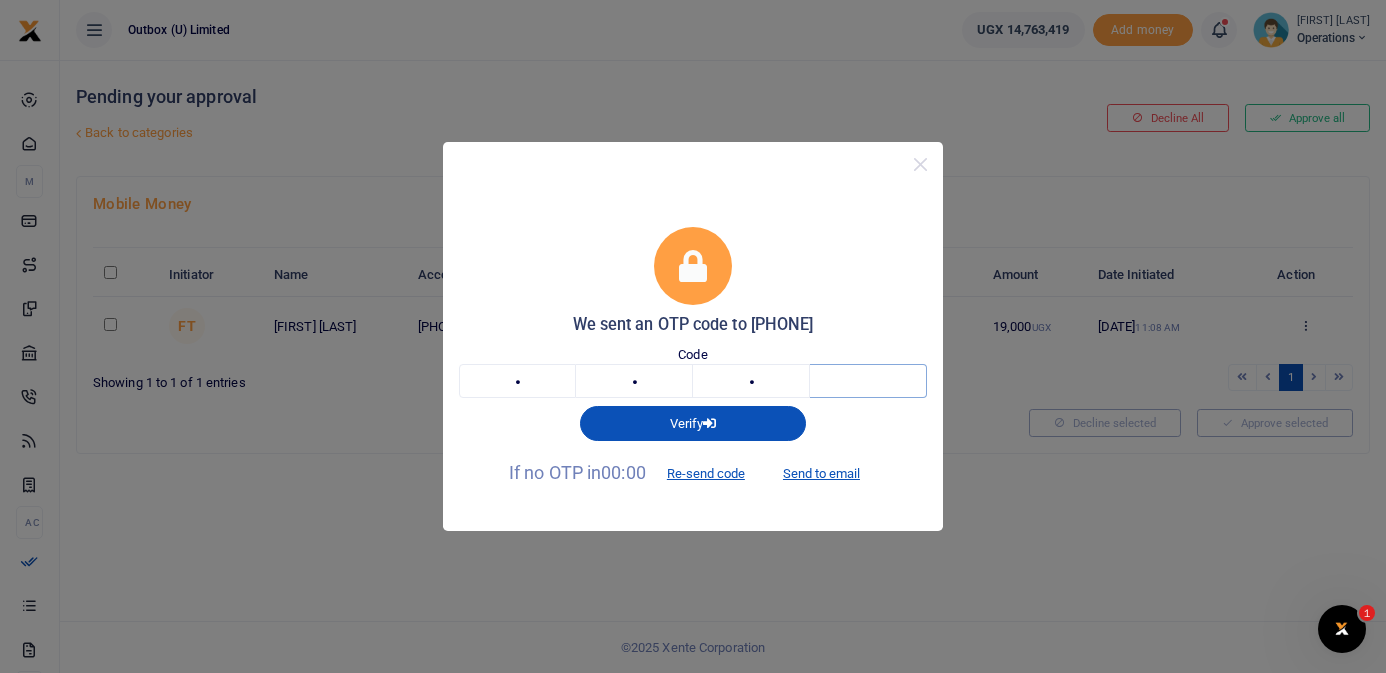 type on "0" 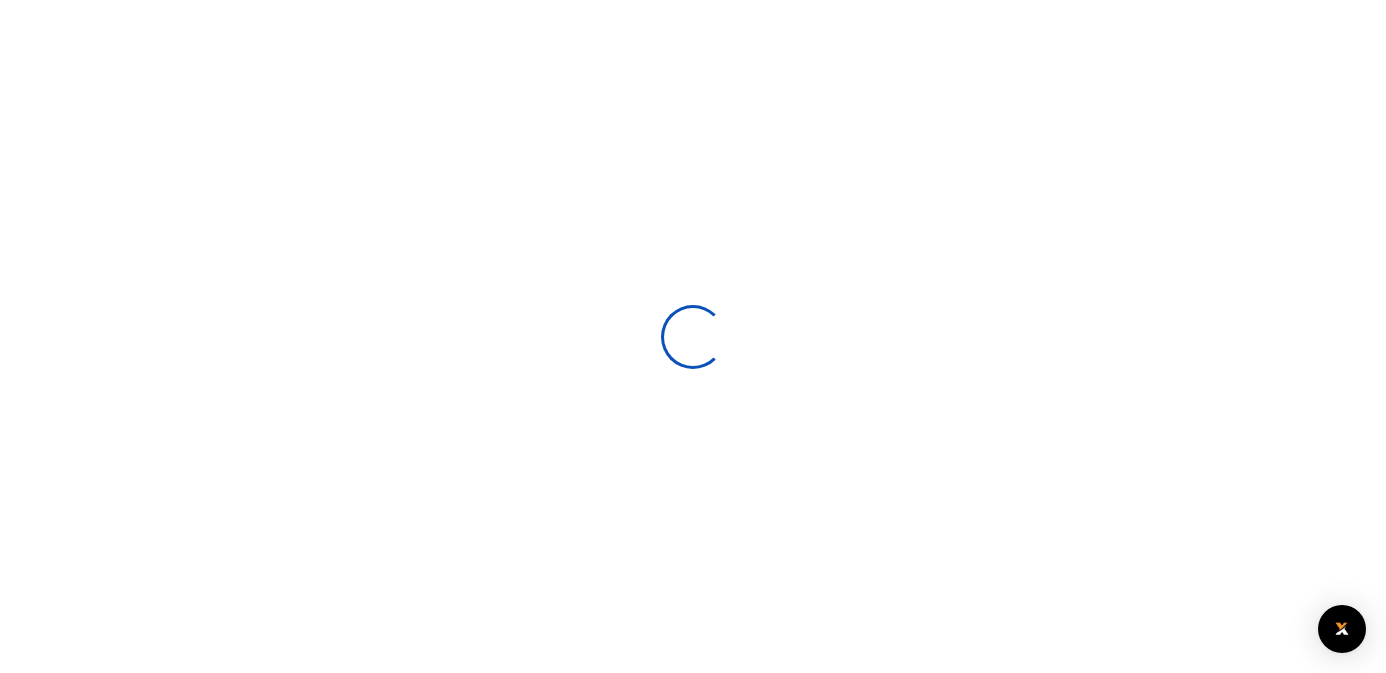 scroll, scrollTop: 0, scrollLeft: 0, axis: both 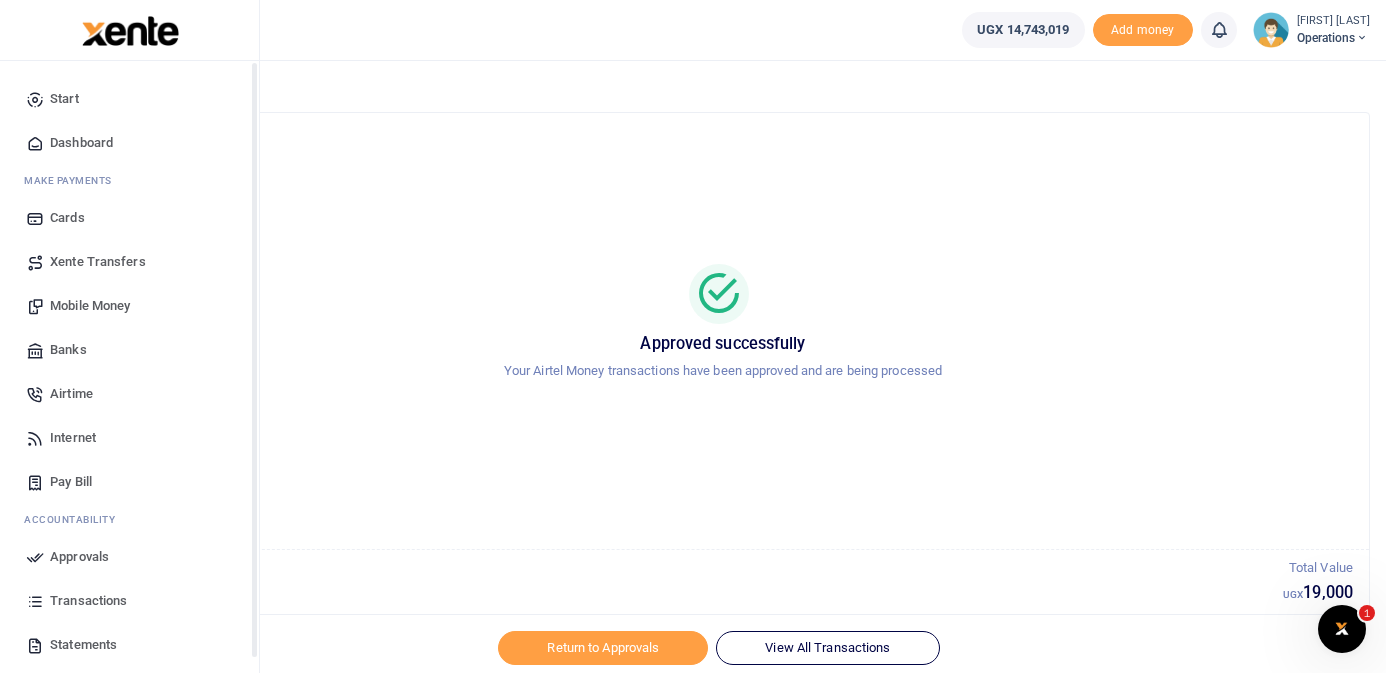 click on "Dashboard" at bounding box center [81, 143] 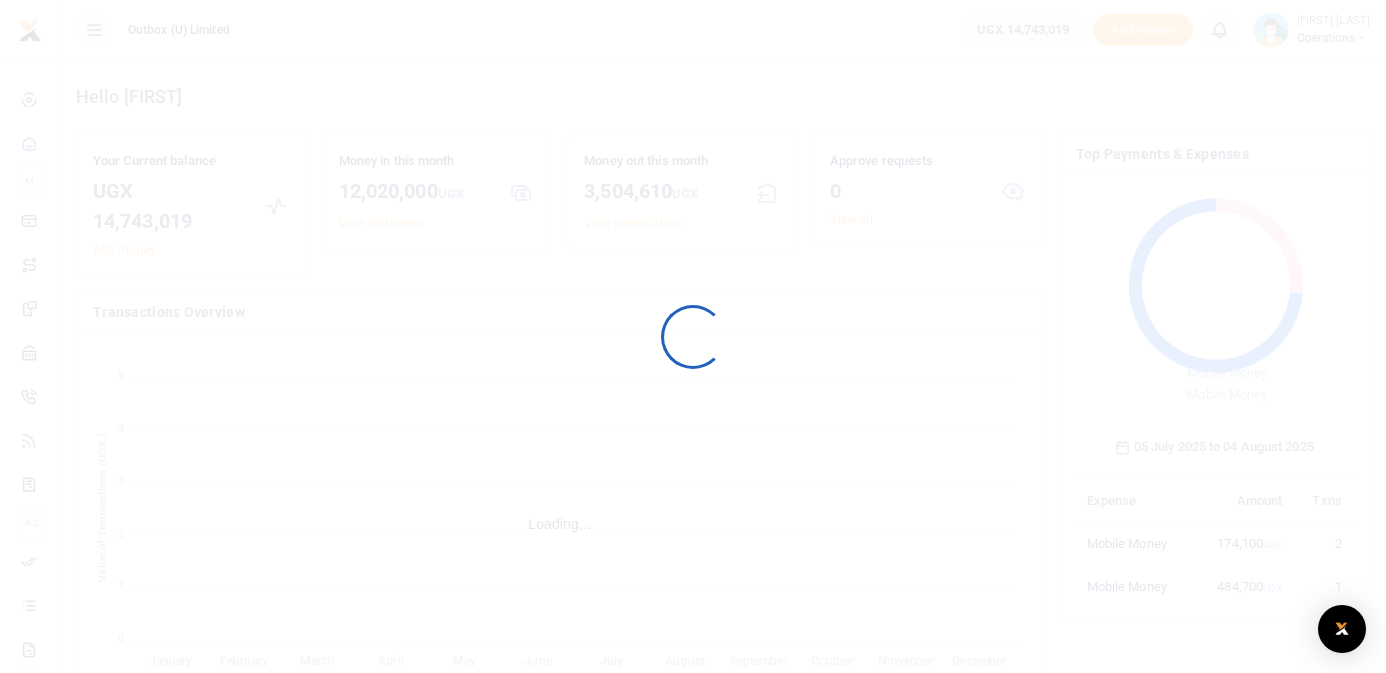 scroll, scrollTop: 0, scrollLeft: 0, axis: both 